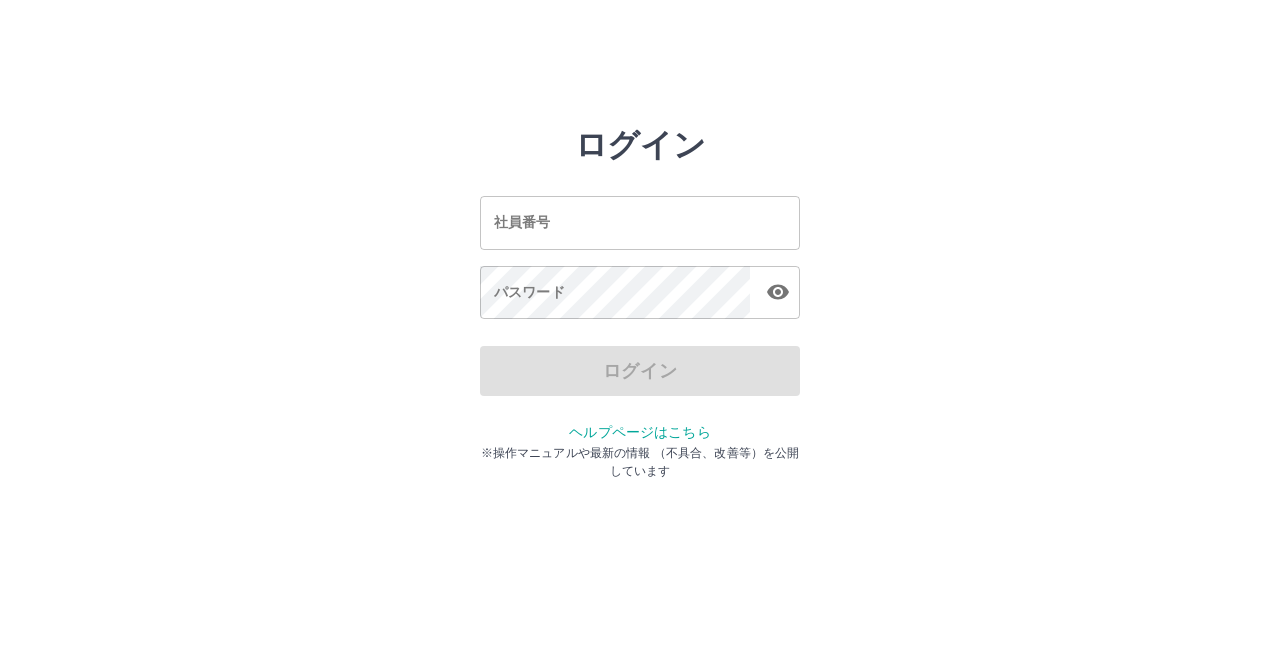scroll, scrollTop: 0, scrollLeft: 0, axis: both 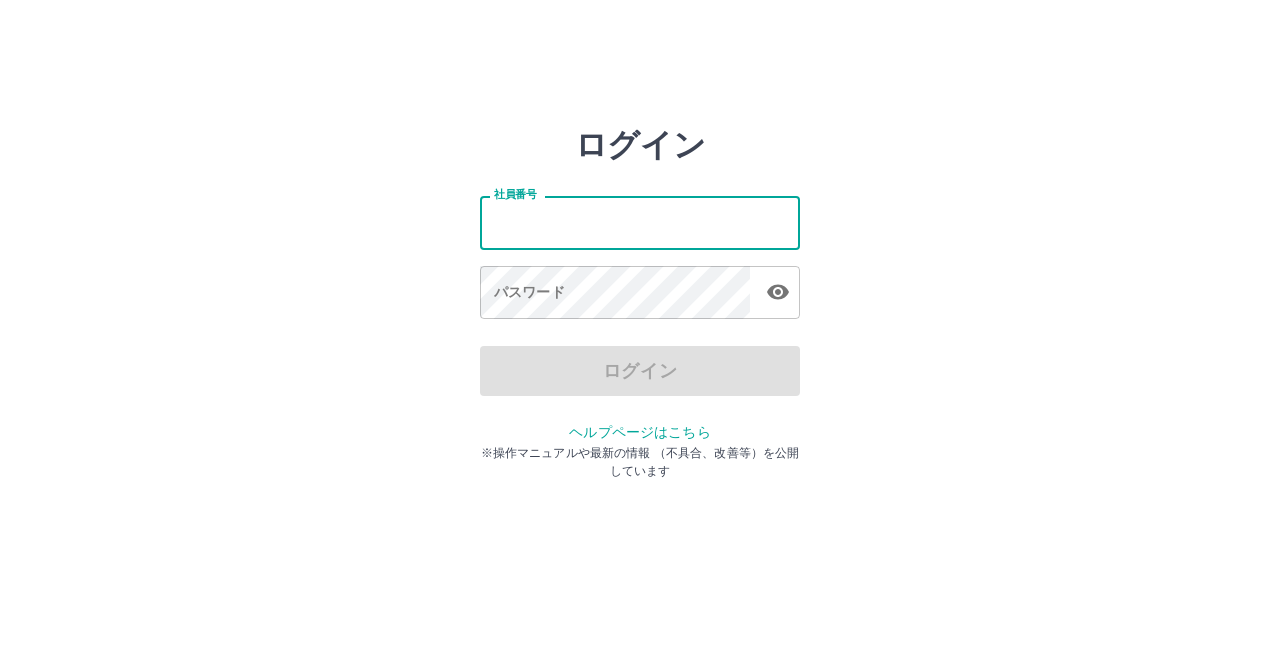 click on "社員番号" at bounding box center [640, 222] 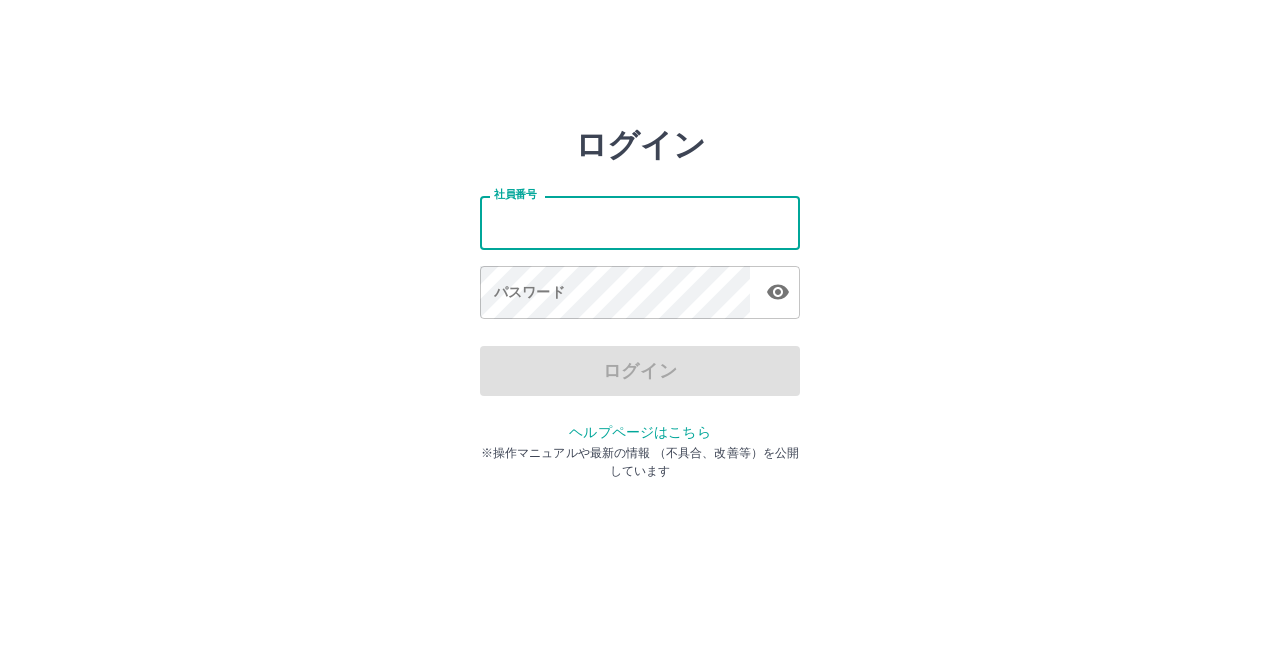 type on "*******" 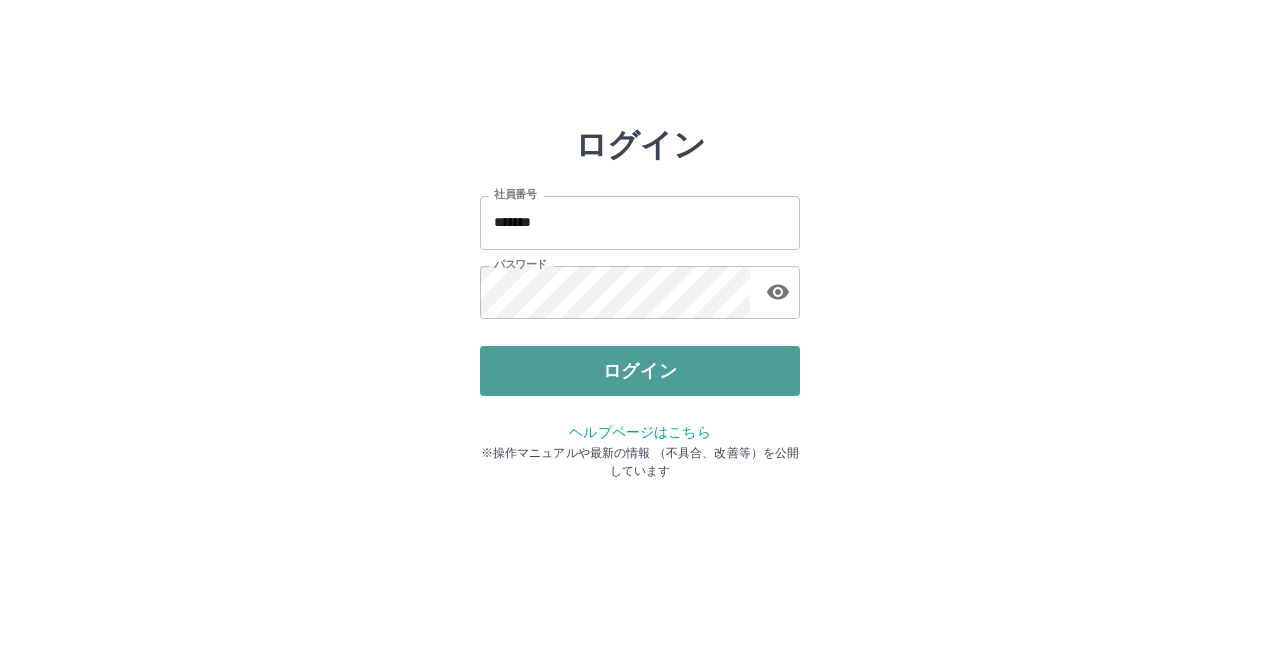 click on "ログイン" at bounding box center (640, 371) 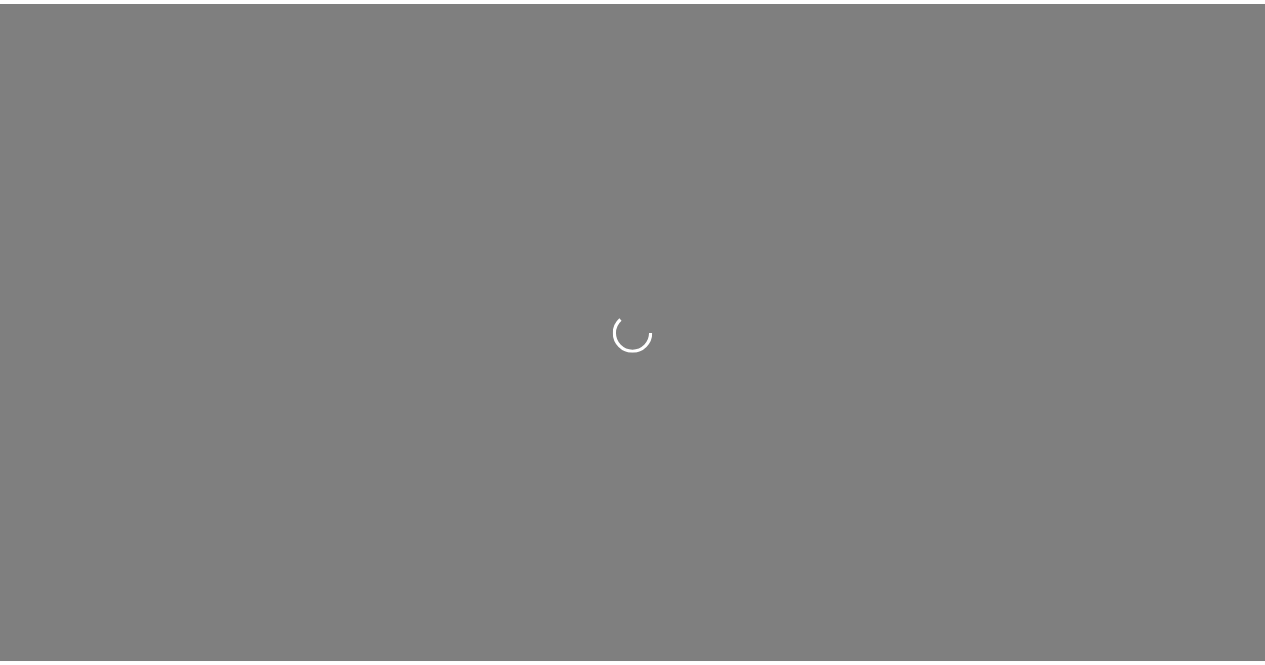 scroll, scrollTop: 0, scrollLeft: 0, axis: both 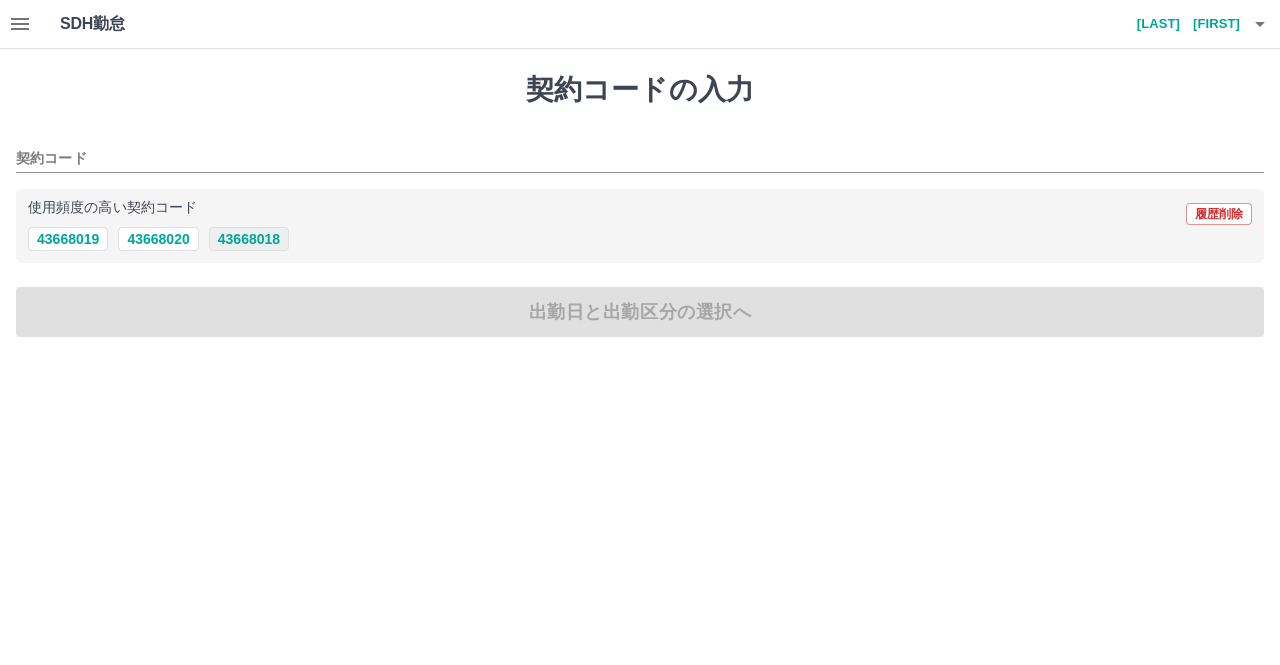 click on "43668018" at bounding box center (249, 239) 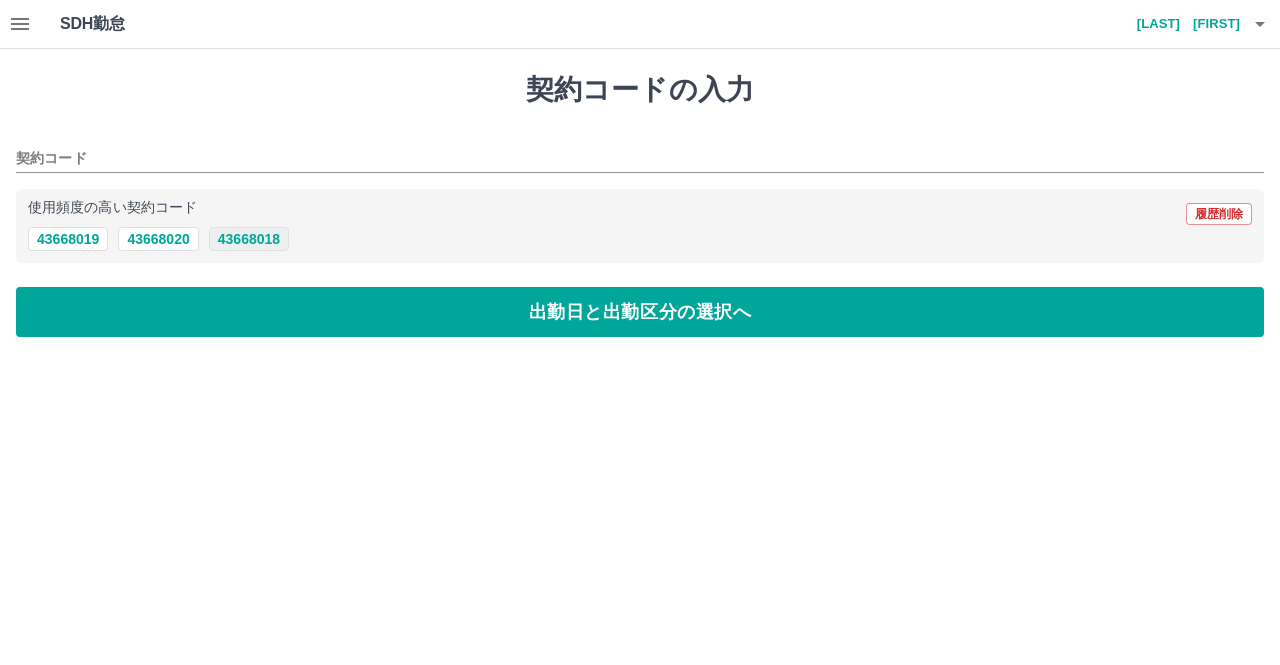 type on "********" 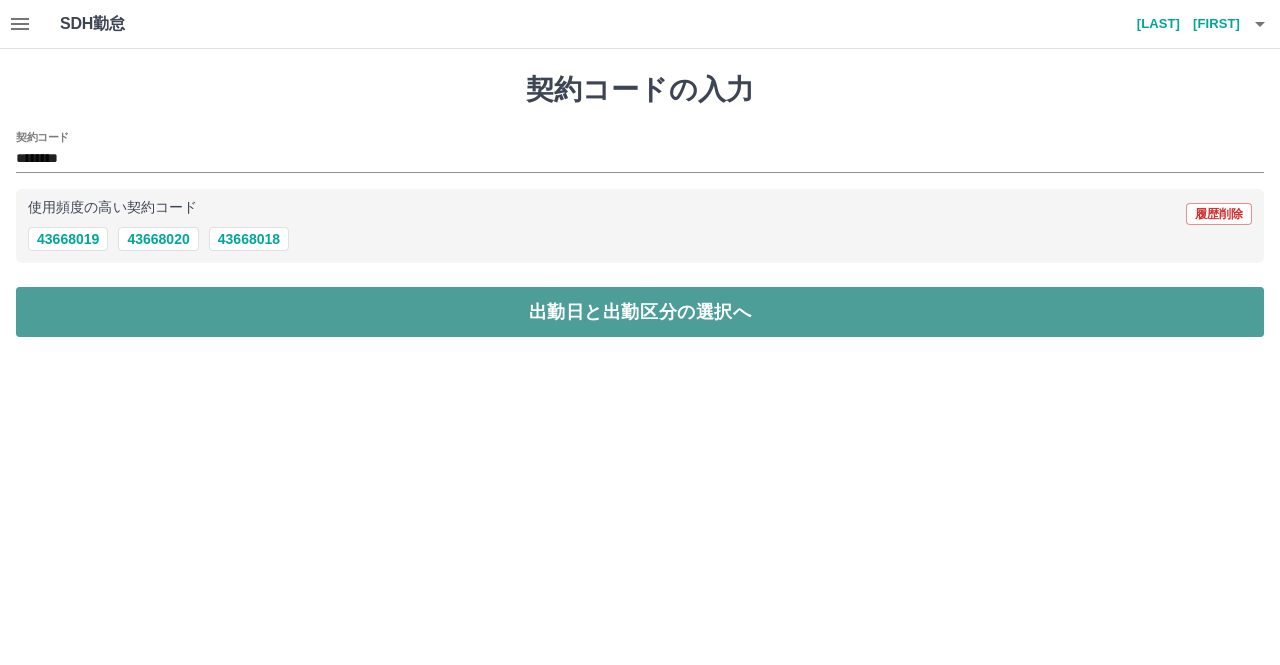 click on "出勤日と出勤区分の選択へ" at bounding box center [640, 312] 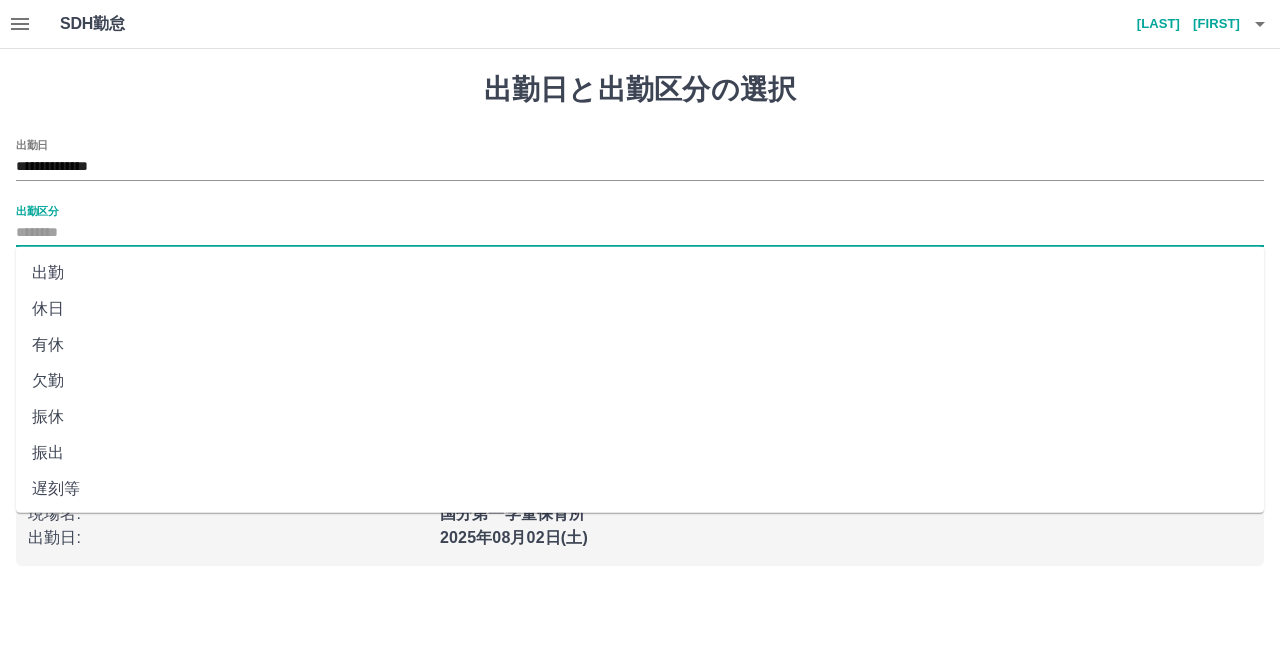 click on "出勤区分" at bounding box center (640, 233) 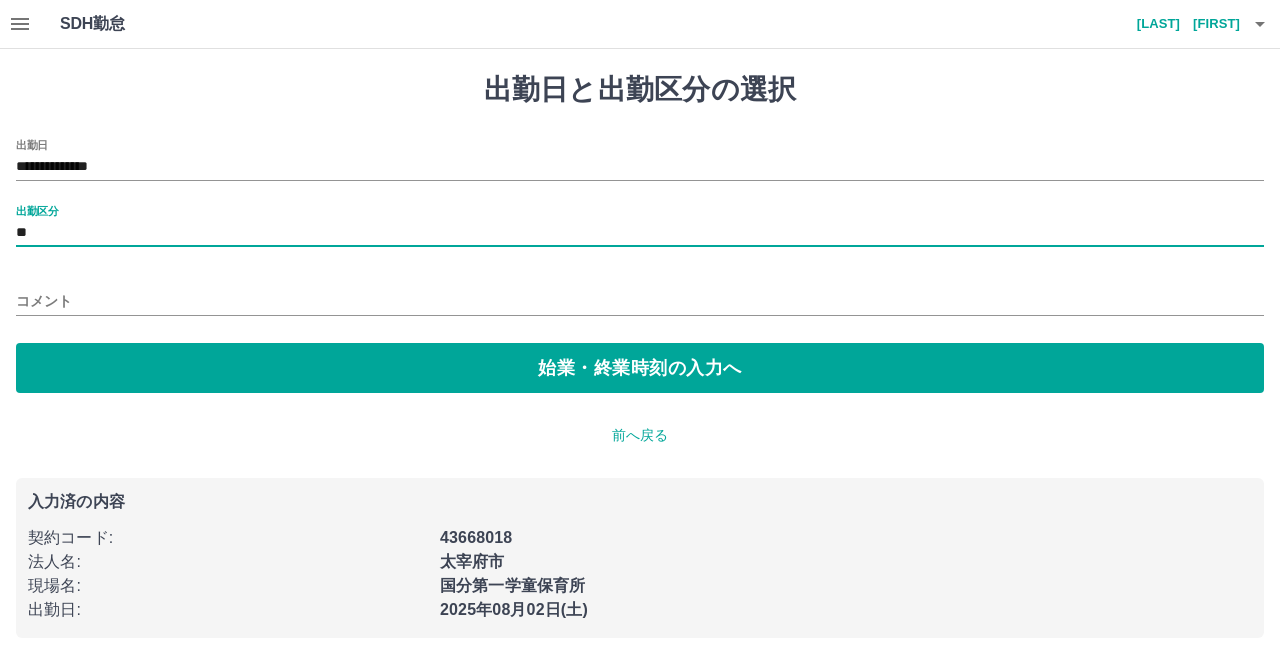 click on "コメント" at bounding box center [640, 301] 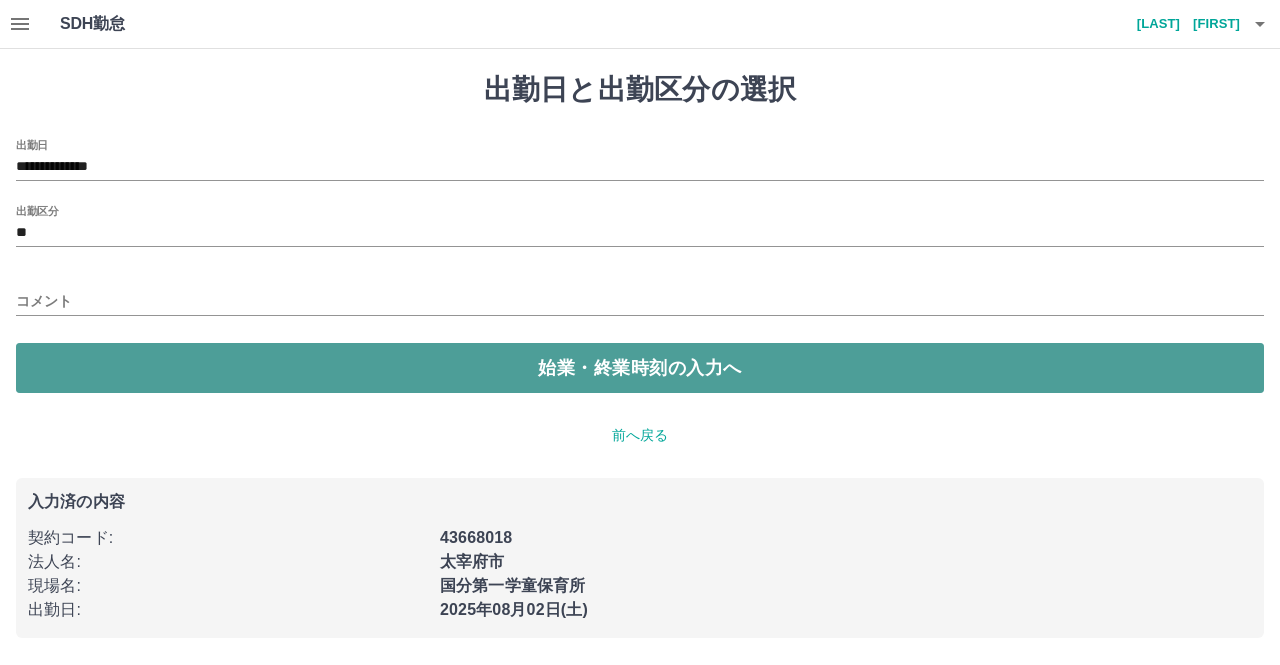 click on "始業・終業時刻の入力へ" at bounding box center [640, 368] 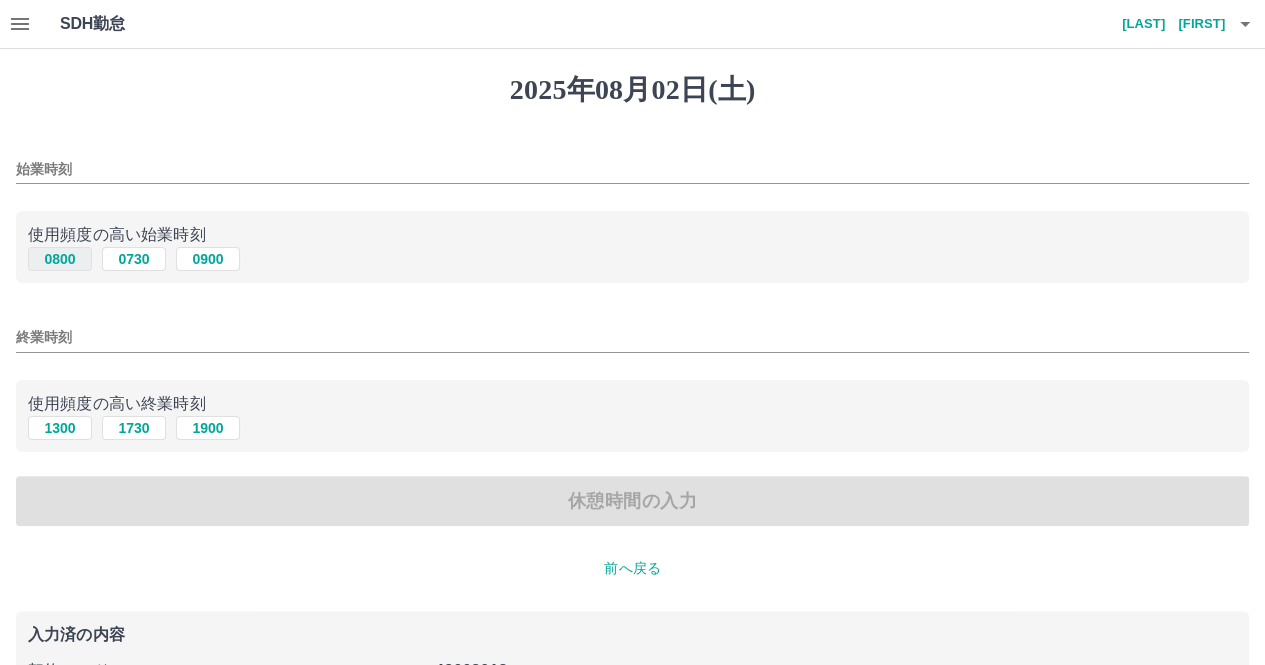 click on "0800" at bounding box center [60, 259] 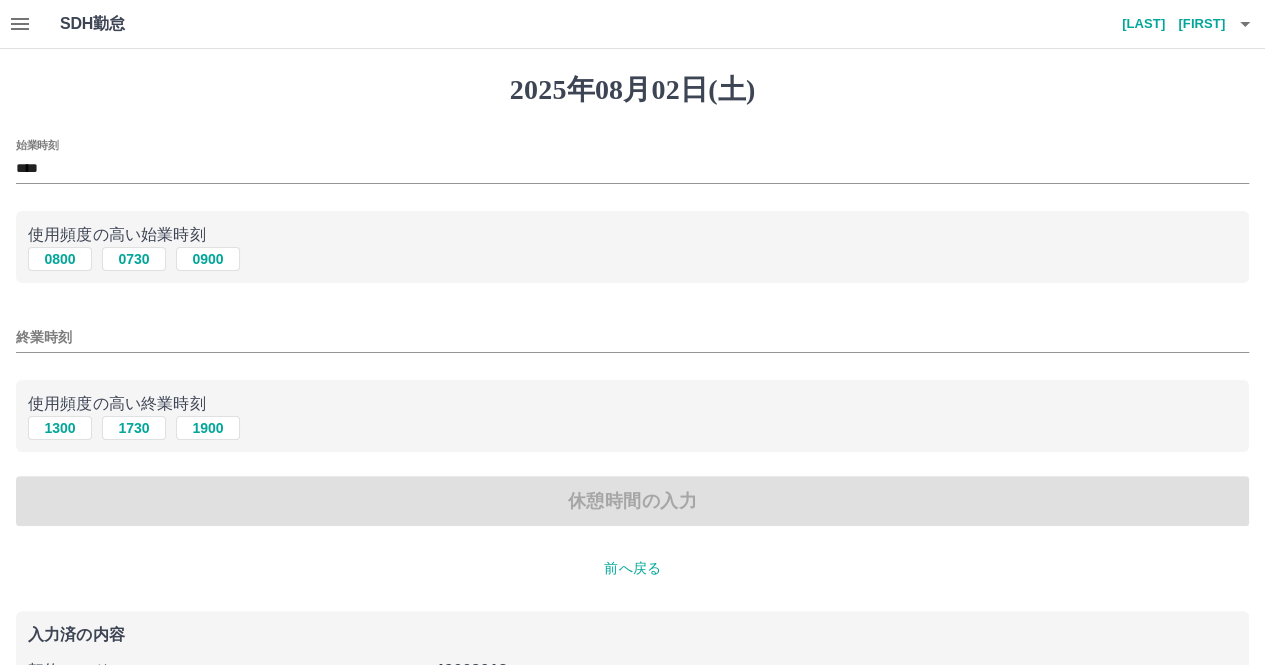 click on "終業時刻" at bounding box center (632, 337) 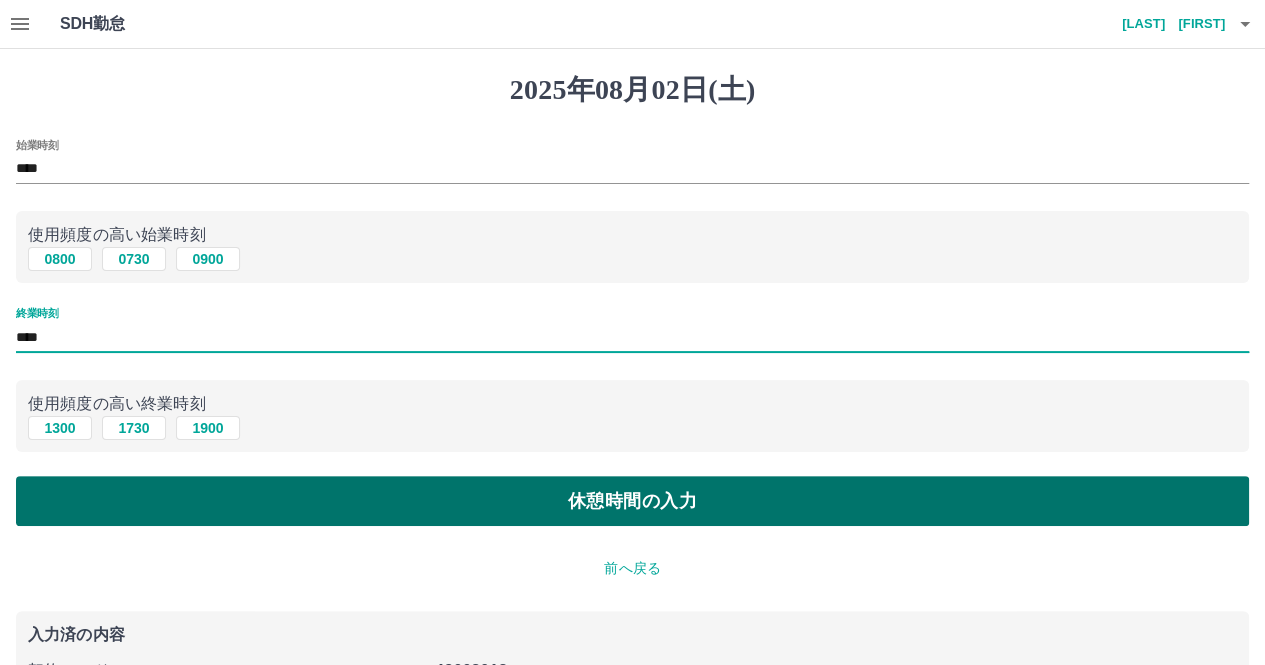 type on "****" 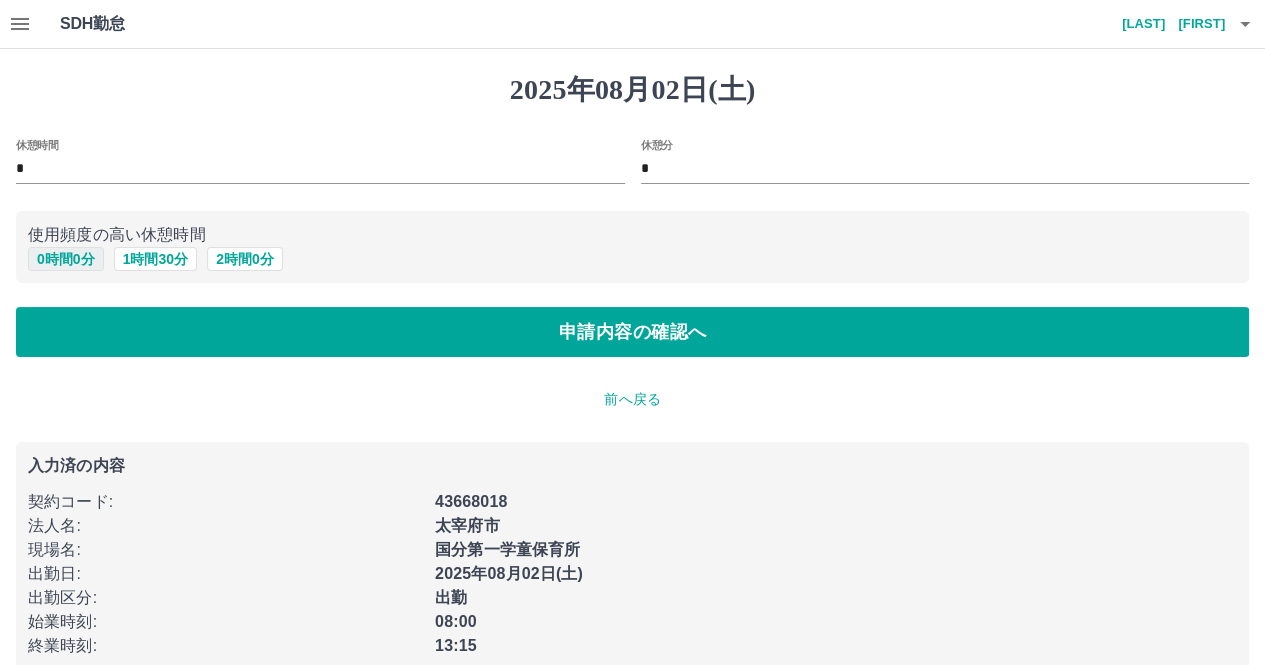click on "0 時間 0 分" at bounding box center (66, 259) 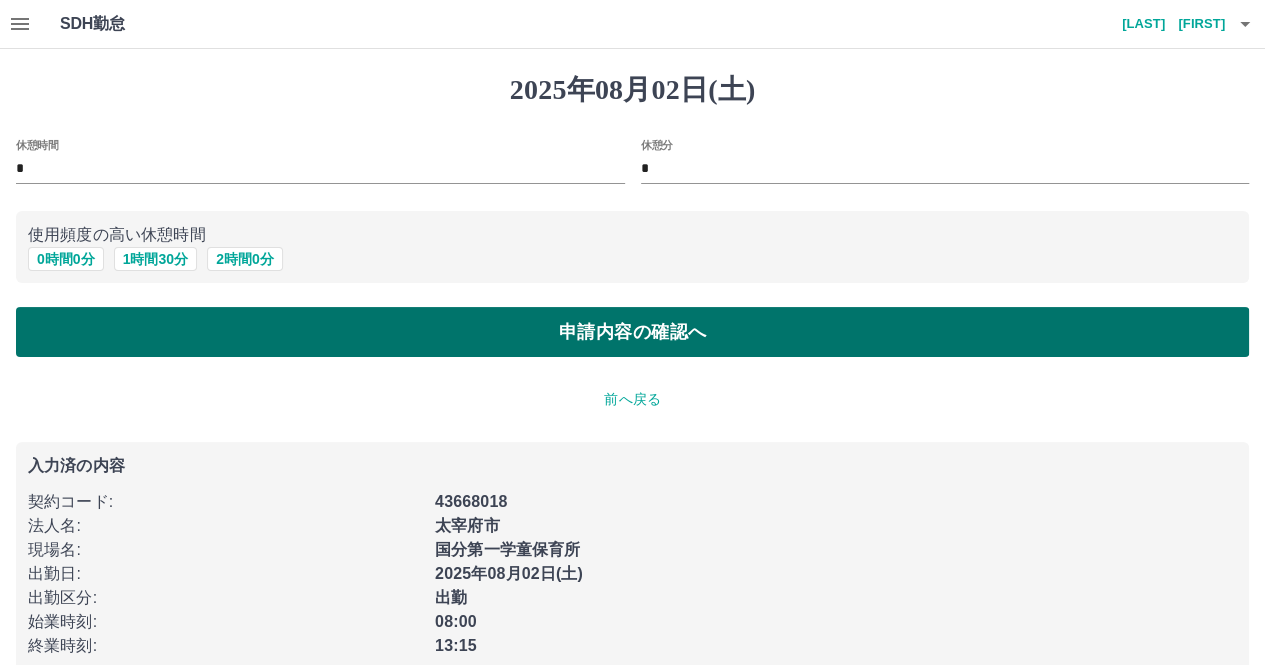 click on "申請内容の確認へ" at bounding box center (632, 332) 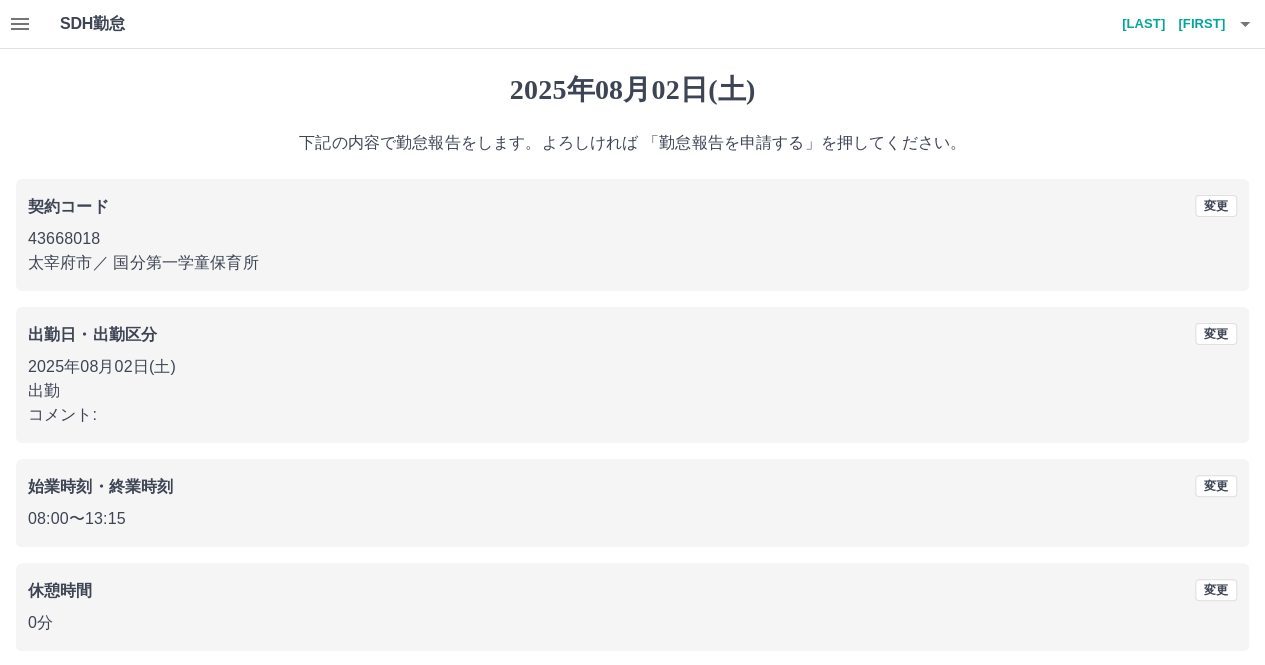 scroll, scrollTop: 82, scrollLeft: 0, axis: vertical 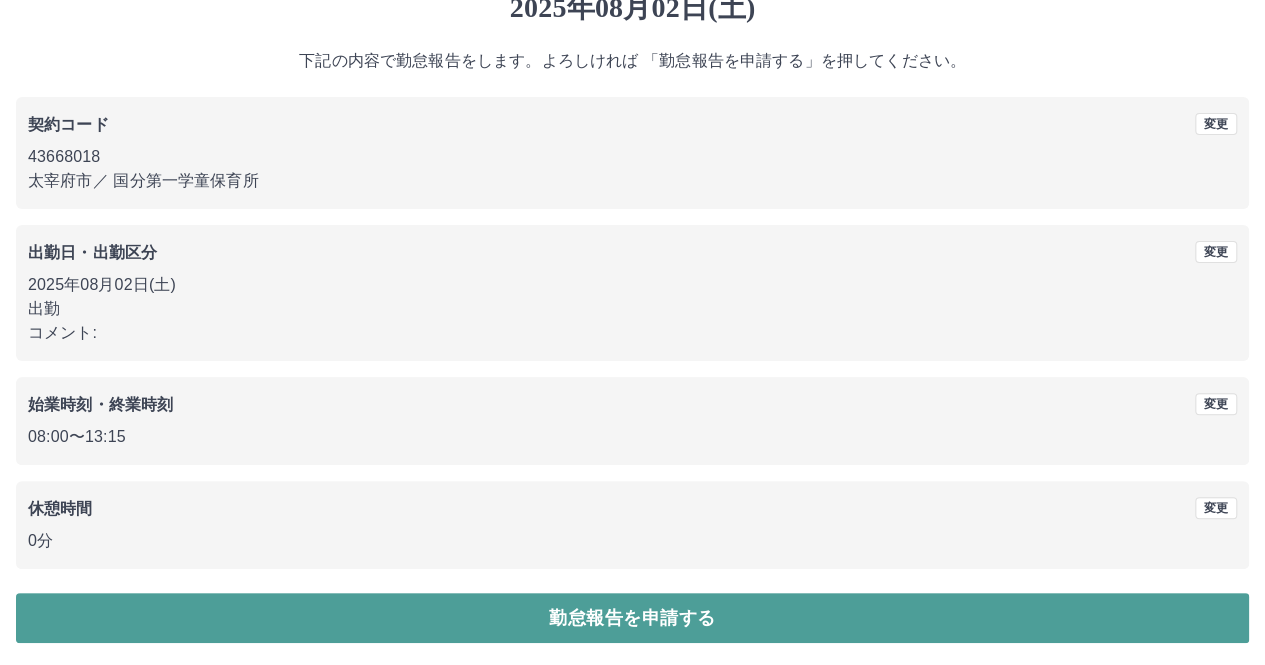 click on "勤怠報告を申請する" at bounding box center (632, 618) 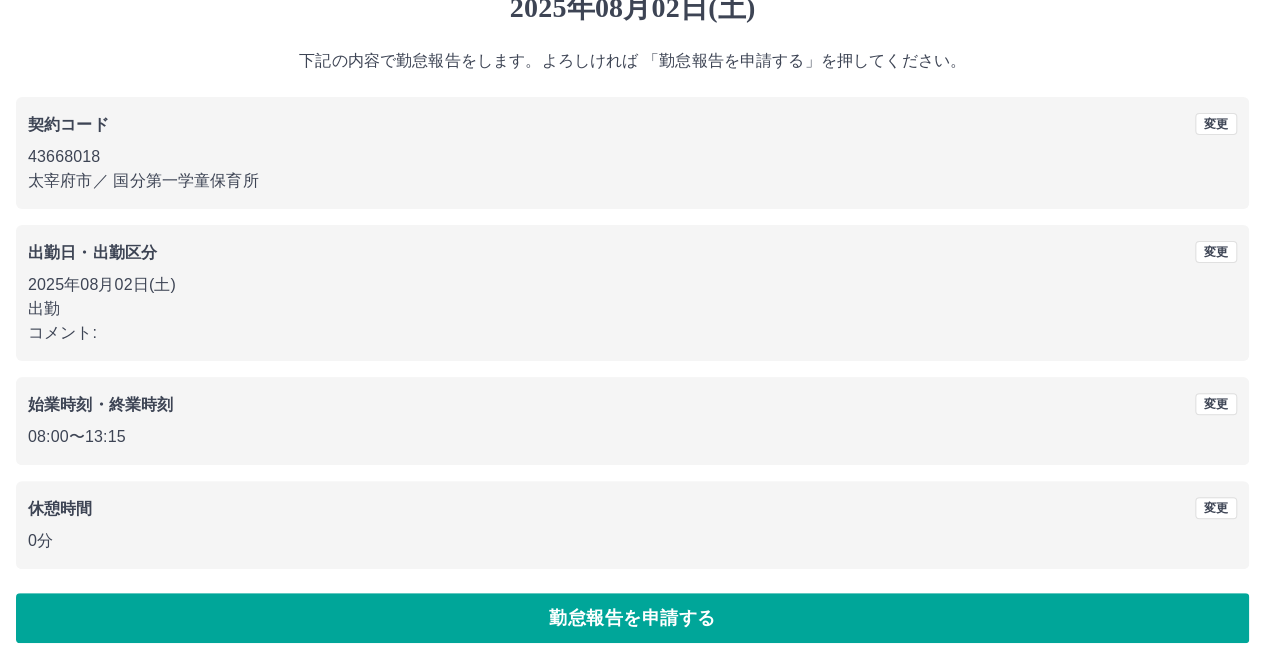 scroll, scrollTop: 0, scrollLeft: 0, axis: both 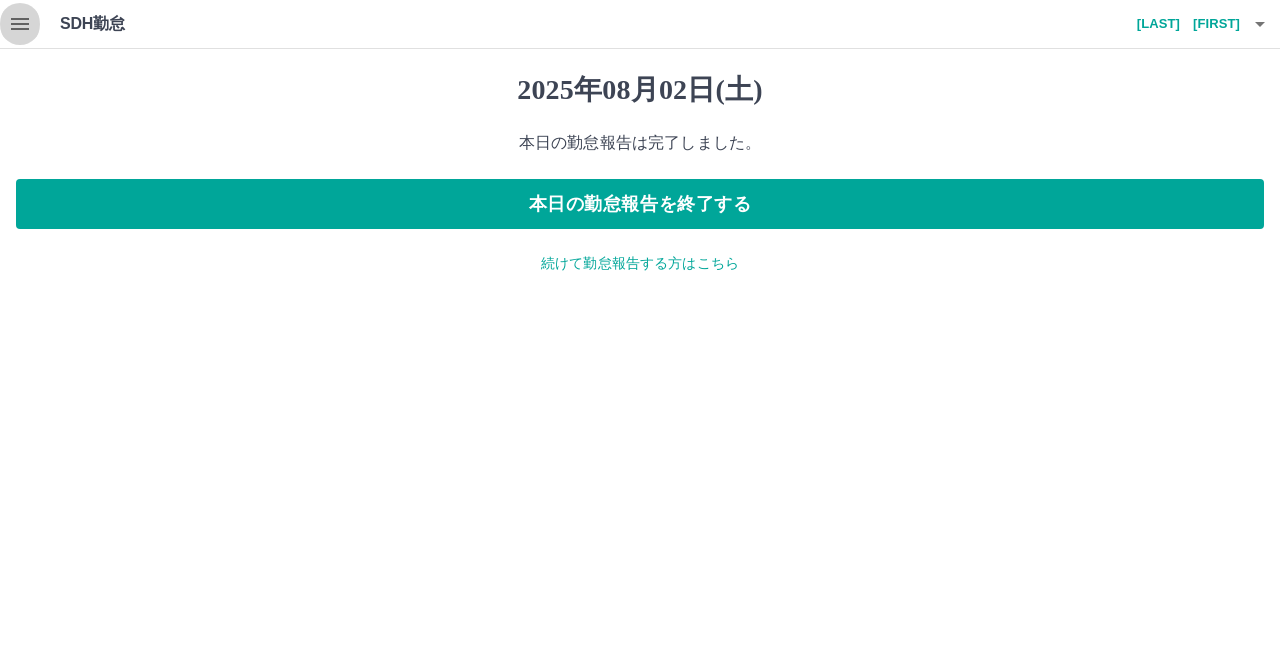 click 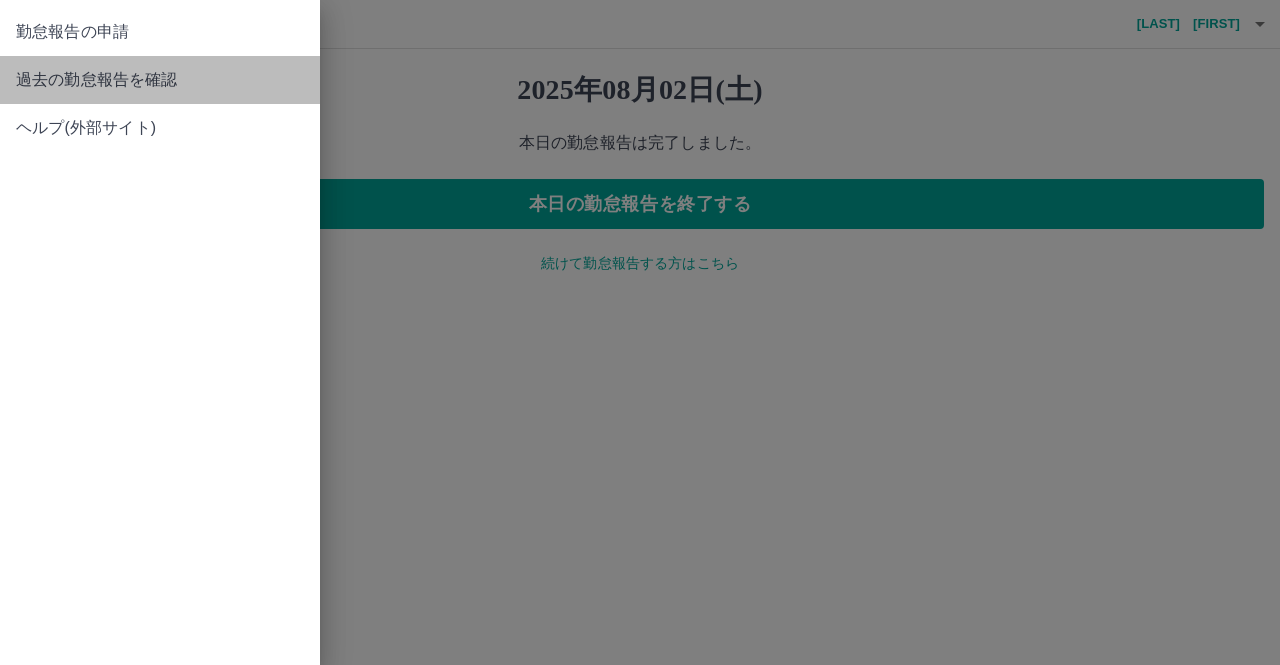 click on "過去の勤怠報告を確認" at bounding box center [160, 80] 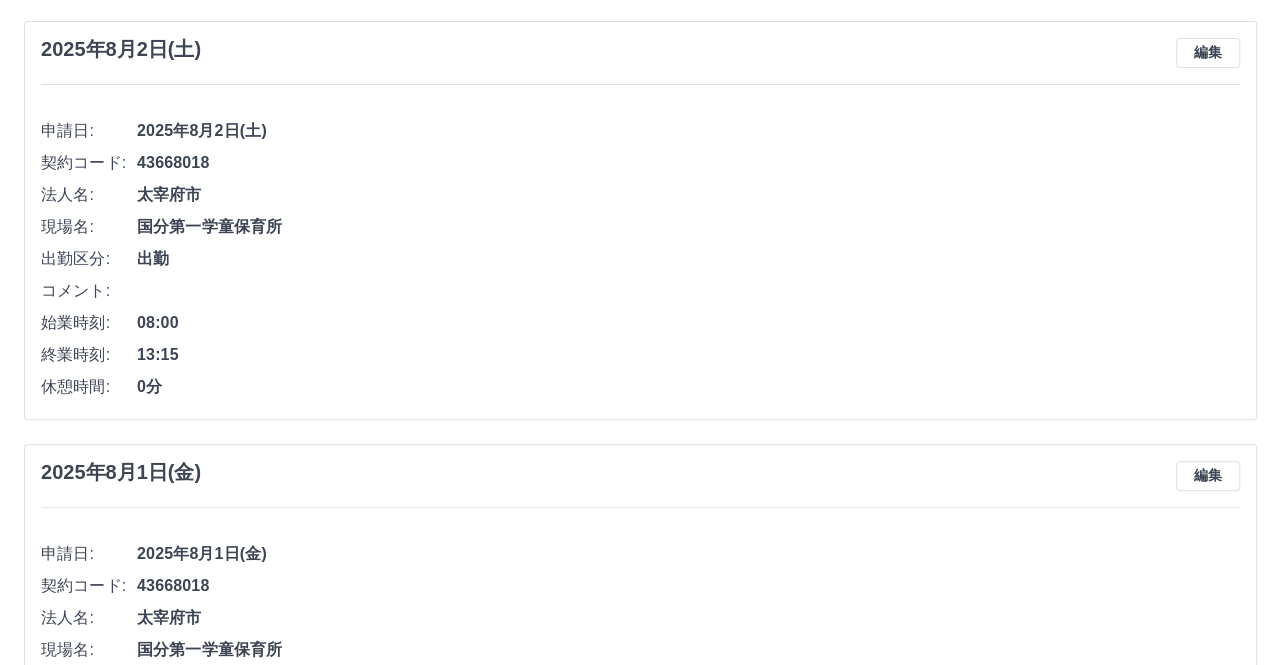 scroll, scrollTop: 0, scrollLeft: 0, axis: both 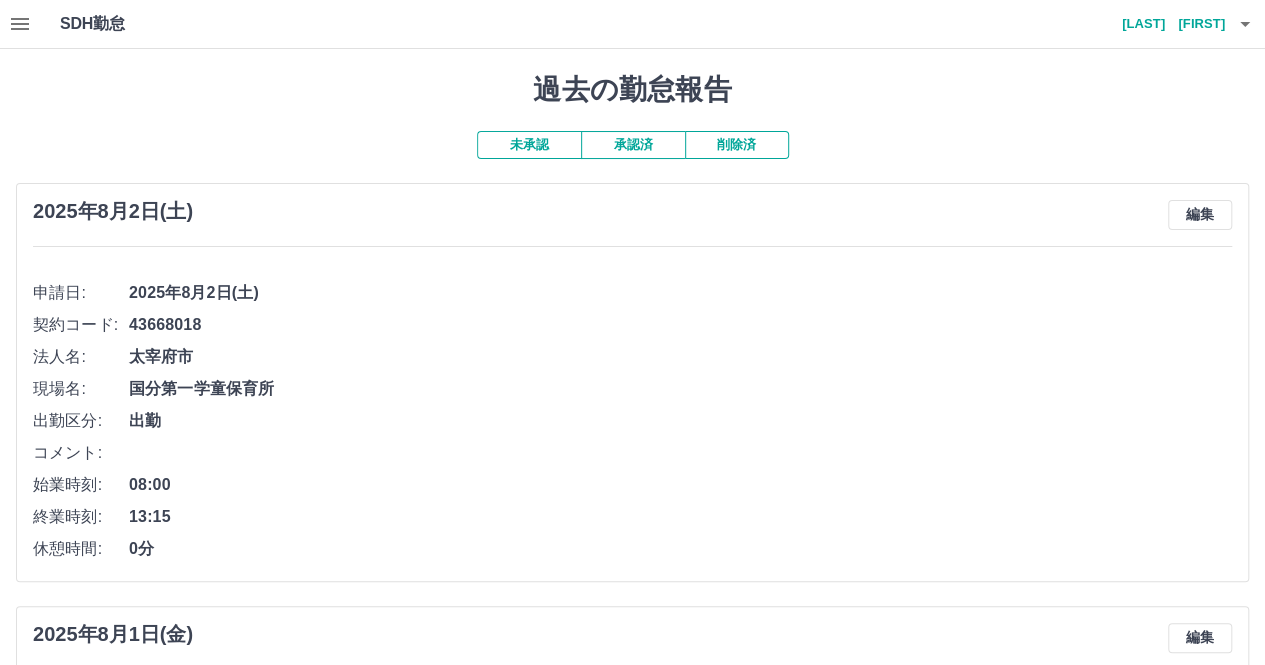click 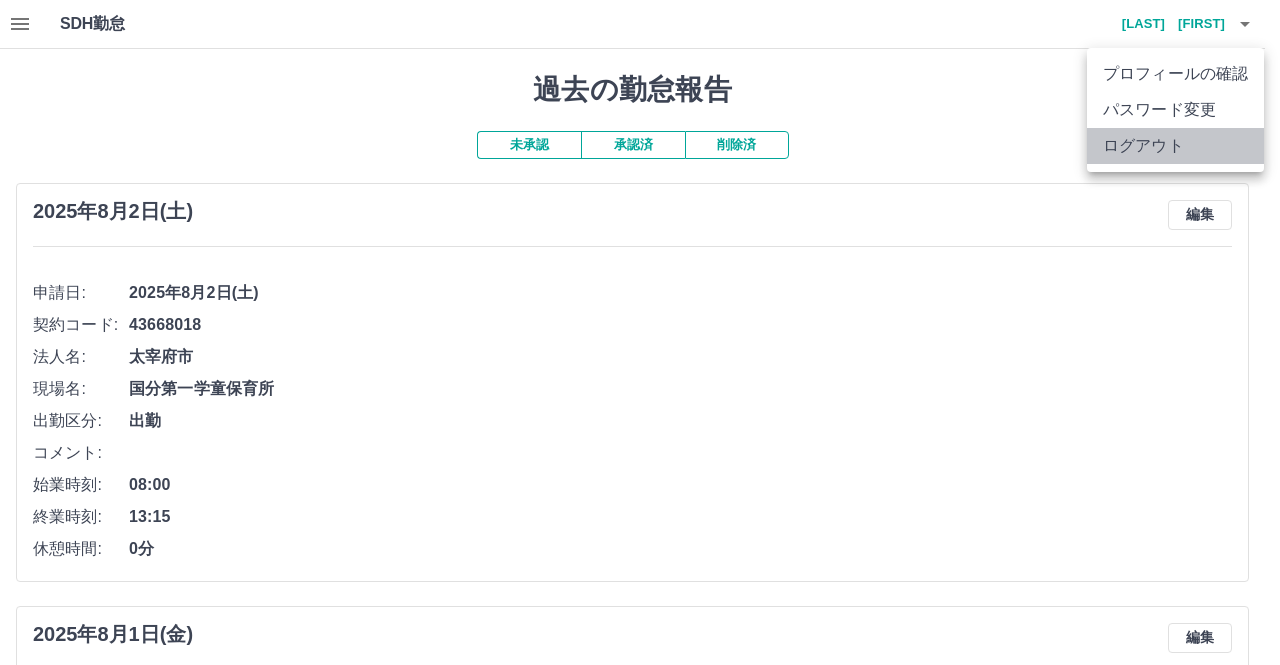 click on "ログアウト" at bounding box center (1175, 146) 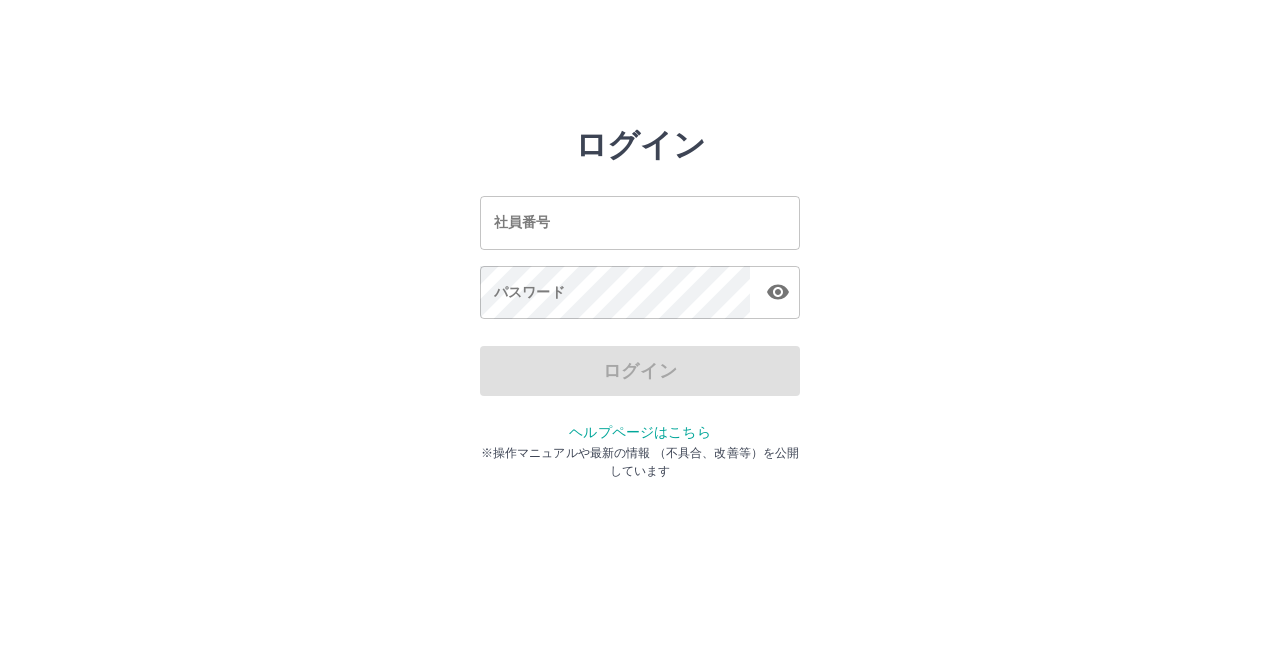 scroll, scrollTop: 0, scrollLeft: 0, axis: both 